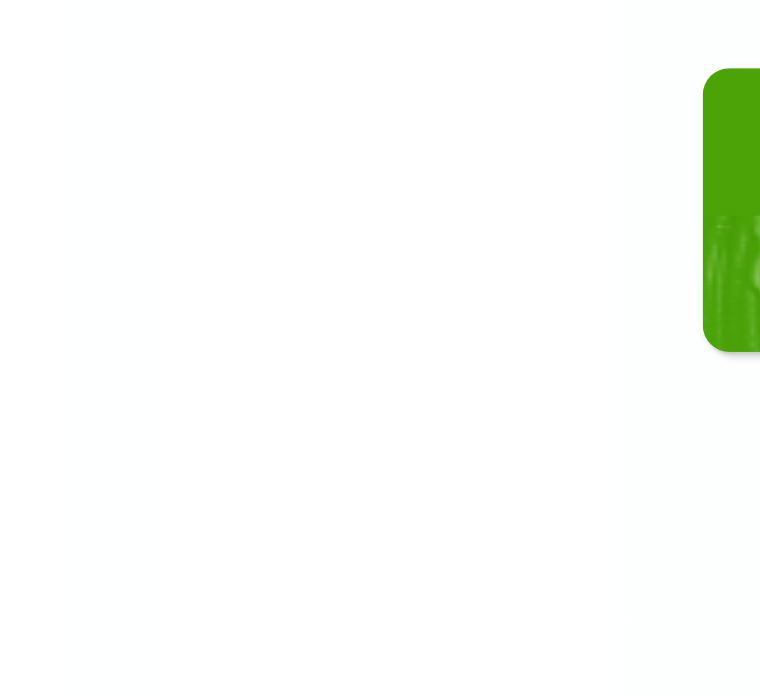 scroll, scrollTop: 161, scrollLeft: 0, axis: vertical 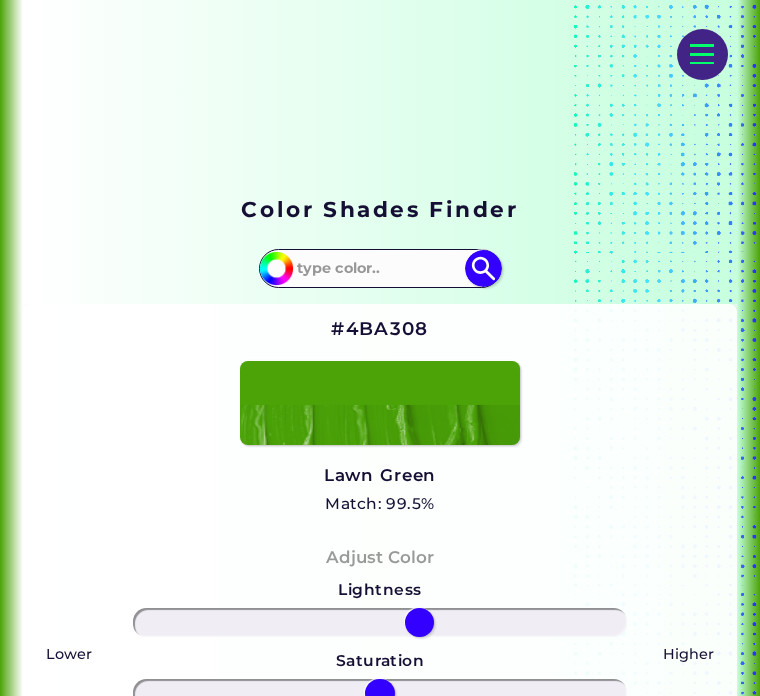 type on "17" 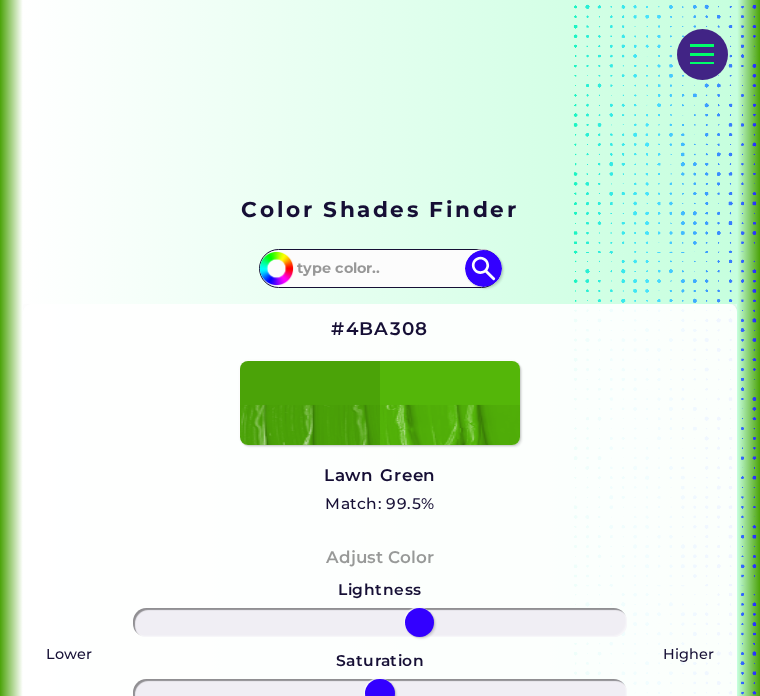 click on "#4ba308
Acadia   ◉ Acid Green   ◉ Aero Blue   ◉ Alabaster   ◉ Albescent White   ◉ Algae   ◉ Algae Green   ◉ [PERSON_NAME] Blue   ◉ Alien Green   ◉ Almond   ◉ Almond Frost   ◉ Almost Black   ◉ Alpine   ◉ Aluminium   ◉ Amaranth   ◉ Amethyst   ◉ Amethyst Smoke   ◉ Amour   ◉ Android Green   ◉ Antique Brass   ◉ Antique Bronze   ◉ Antique Fuchsia   ◉ Antique White   ◉ Ao   ◉ Apache   ◉ Apple   ◉ Apple Blossom   ◉ Apple Green   ◉ Apricot   ◉ Aqua   ◉ Aqua Blue   ◉ Aqua Deep   ◉ Aqua Forest   ◉ Aqua Green   ◉ Aqua Haze   ◉ Aqua Island   ◉ Aqua Marine   ◉ Aqua Spring   ◉ Aqua Squeeze   ◉ Aquamarine   ◉ Aquamarine Blue   ◉ Army Brown   ◉ Army Green   ◉ ArtyClick Amber   ◉ ArtyClick Blue   ◉ ArtyClick Cool Green   ◉ ArtyClick Cool Magenta   ◉ ArtyClick Cool Red   ◉ ArtyClick Crimson   ◉ ArtyClick Cyan" at bounding box center [380, 268] 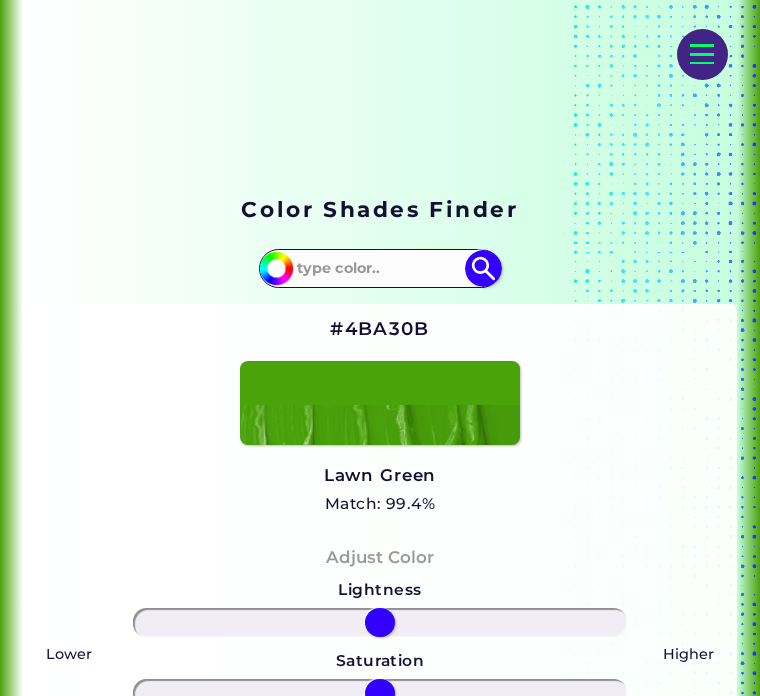 type on "#4ba300" 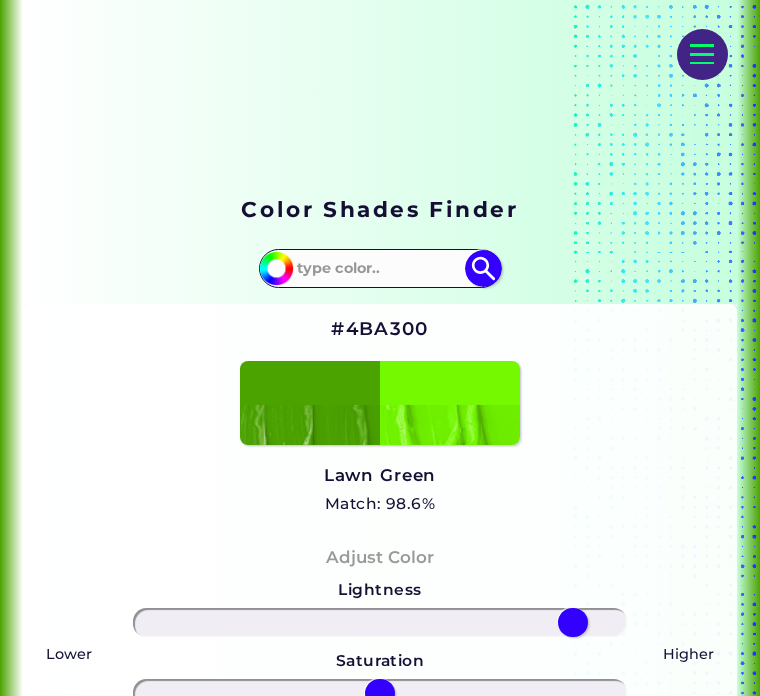 type on "83" 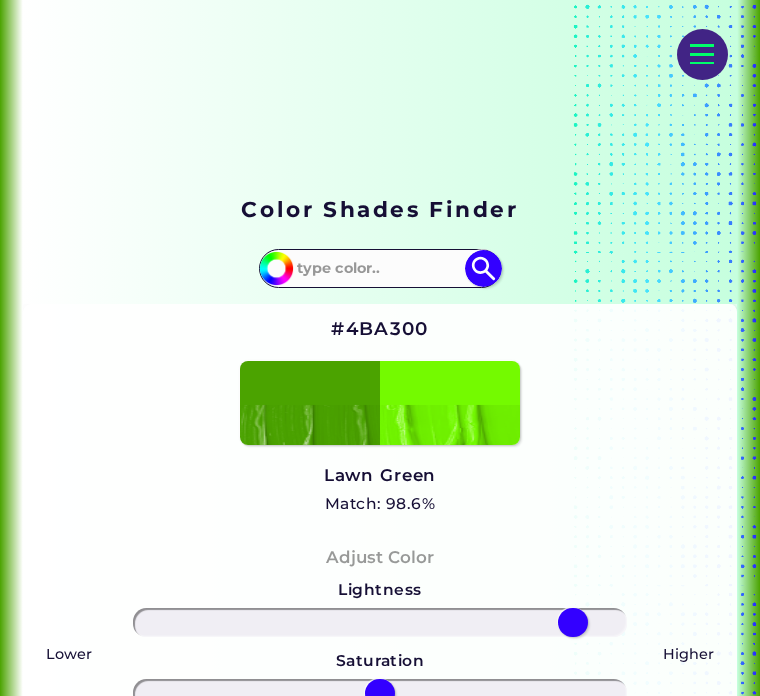 click at bounding box center [276, 268] 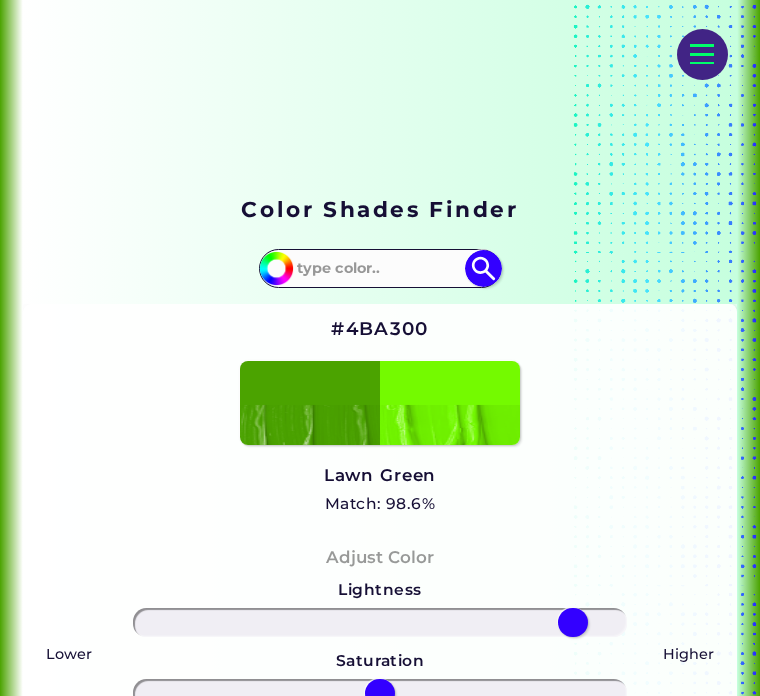 type on "#74fa00" 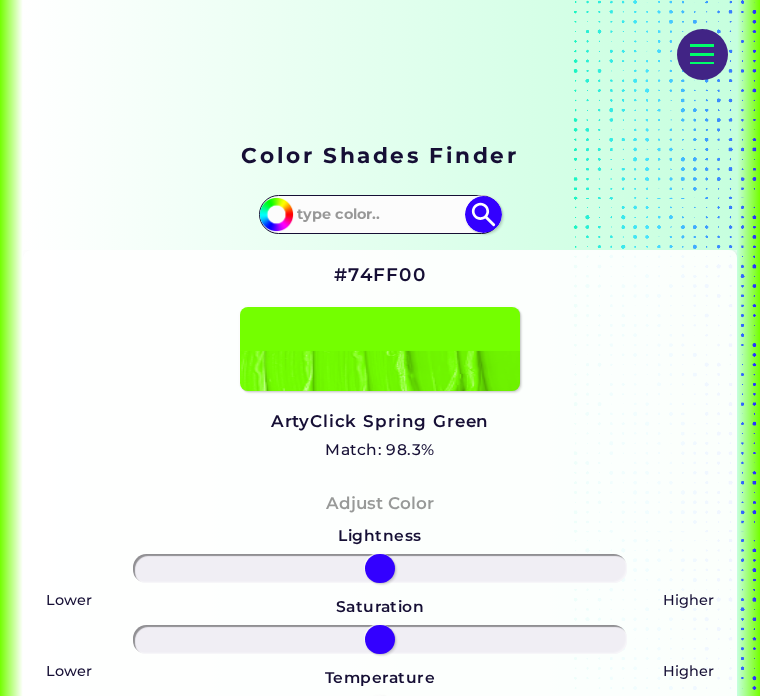 scroll, scrollTop: 216, scrollLeft: 0, axis: vertical 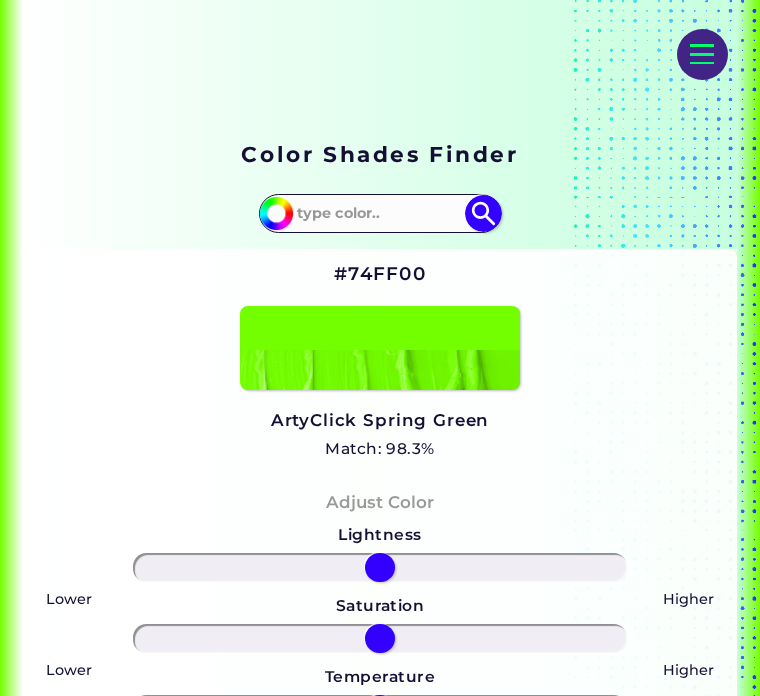 click at bounding box center [380, 348] 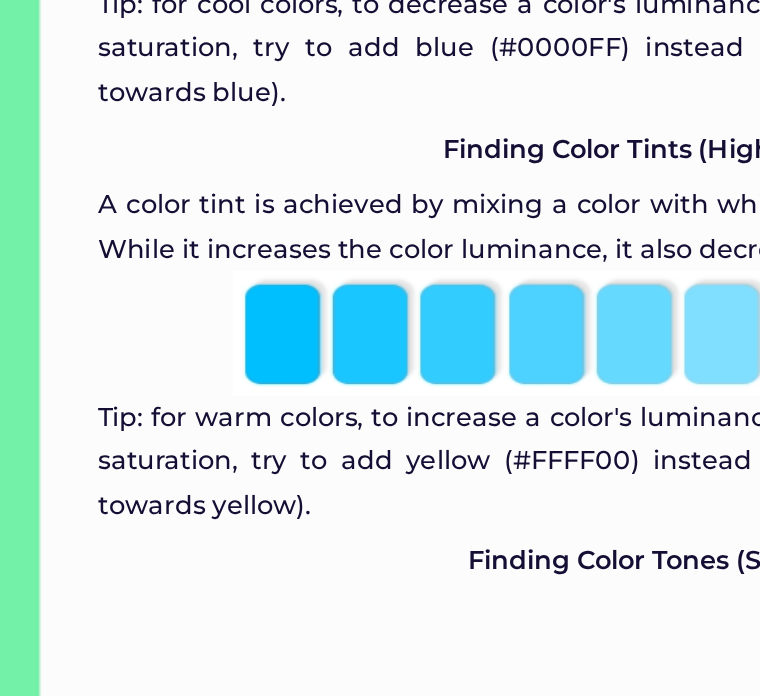 scroll, scrollTop: 8142, scrollLeft: 0, axis: vertical 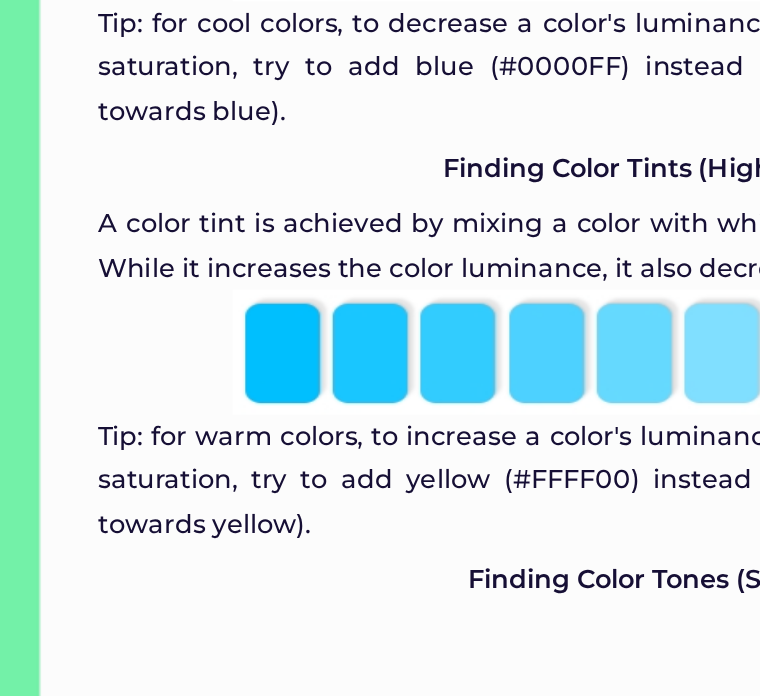 click at bounding box center [380, 197] 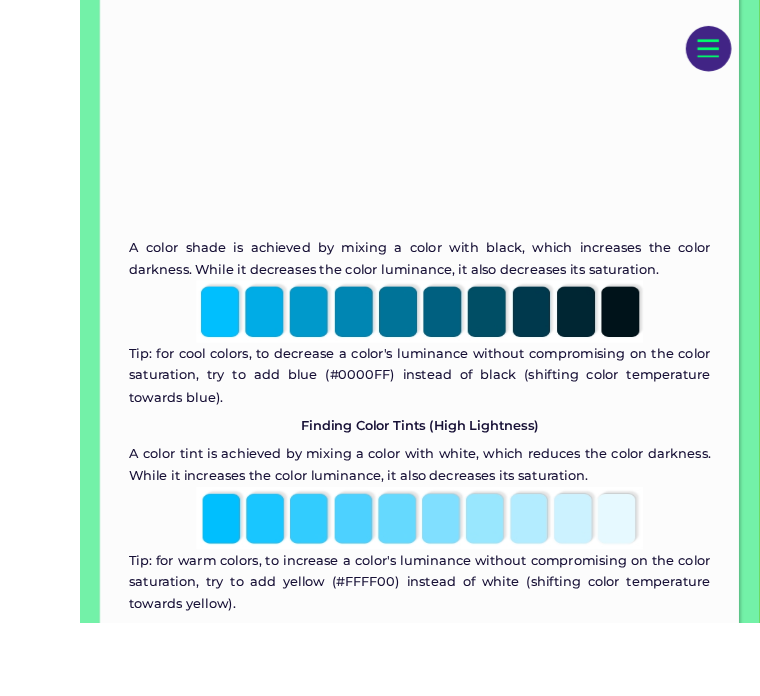scroll, scrollTop: 7910, scrollLeft: 0, axis: vertical 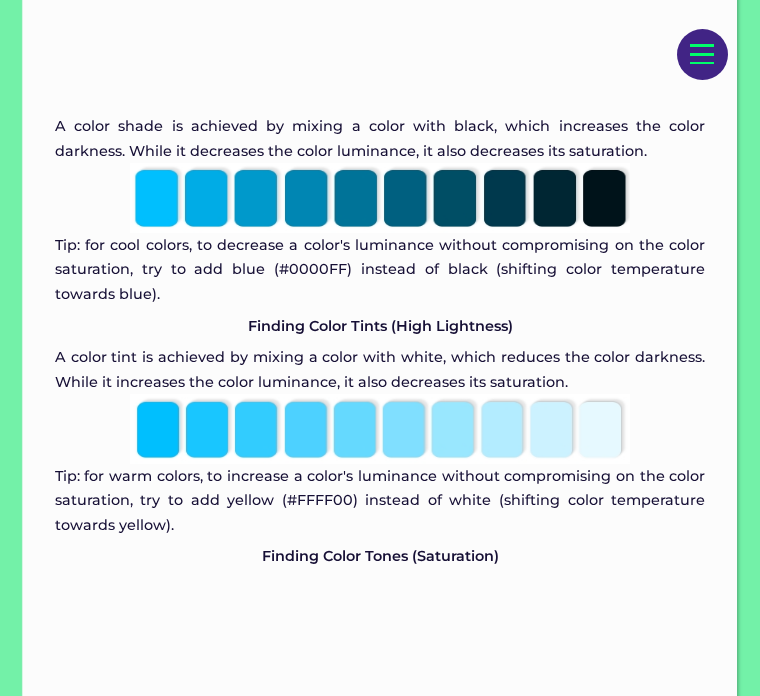 click on "Tip: for warm colors, to increase a color's luminance without compromising on the color saturation,
try to add yellow (#FFFF00) instead of white (shifting color temperature towards yellow)." at bounding box center (380, 500) 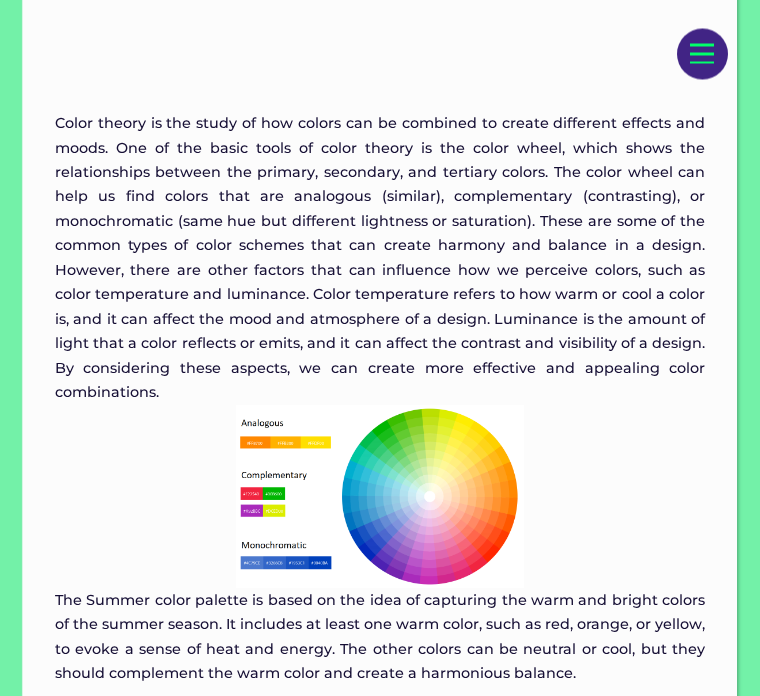 click at bounding box center [380, 497] 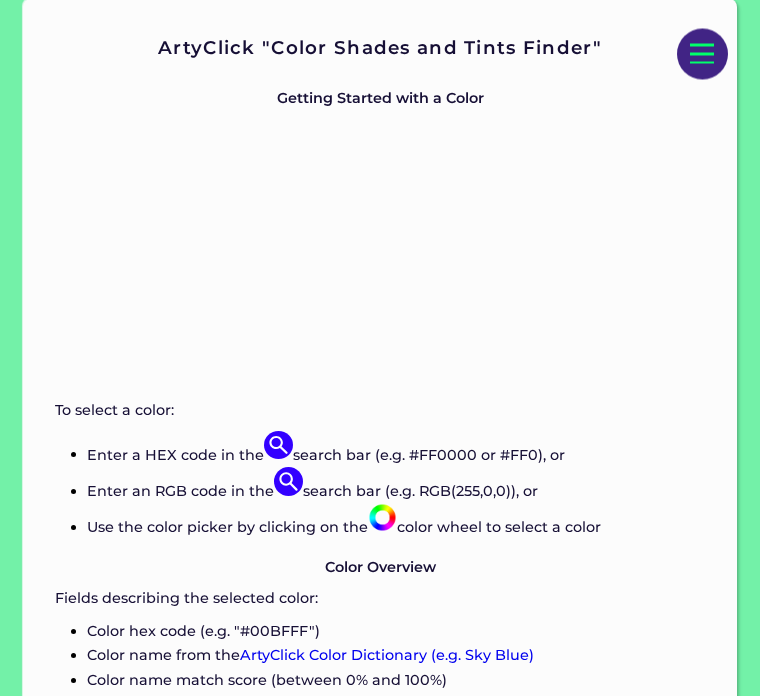 scroll, scrollTop: 4685, scrollLeft: 0, axis: vertical 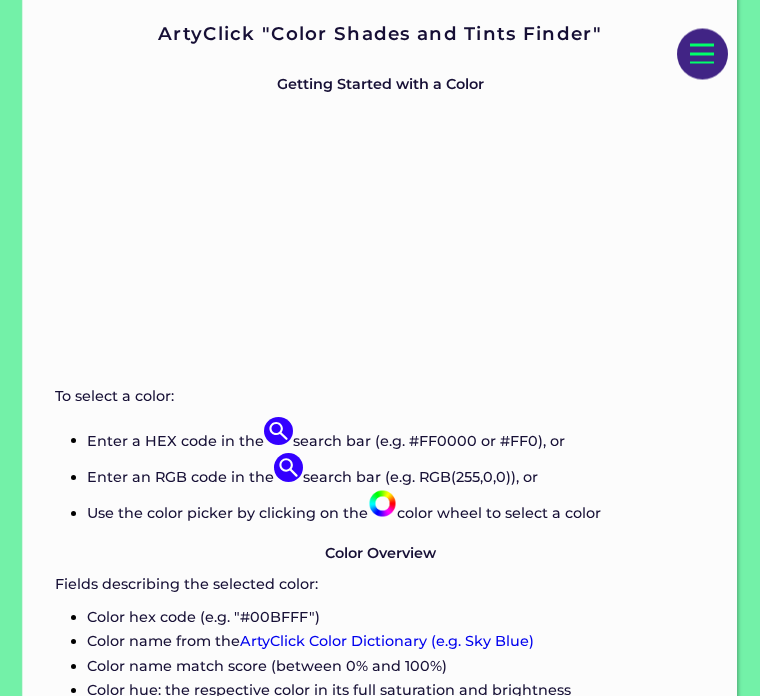 click at bounding box center [382, 504] 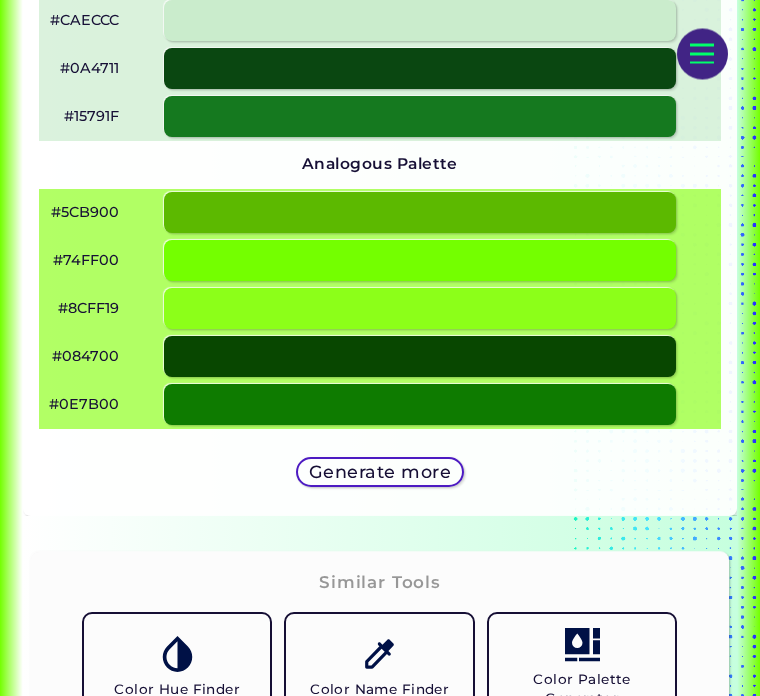 click at bounding box center (420, 261) 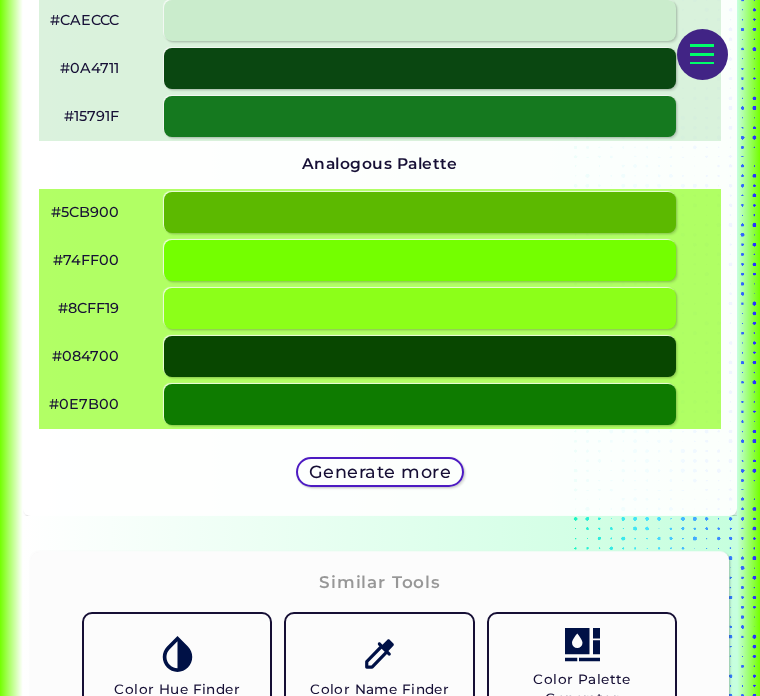 click at bounding box center (420, 260) 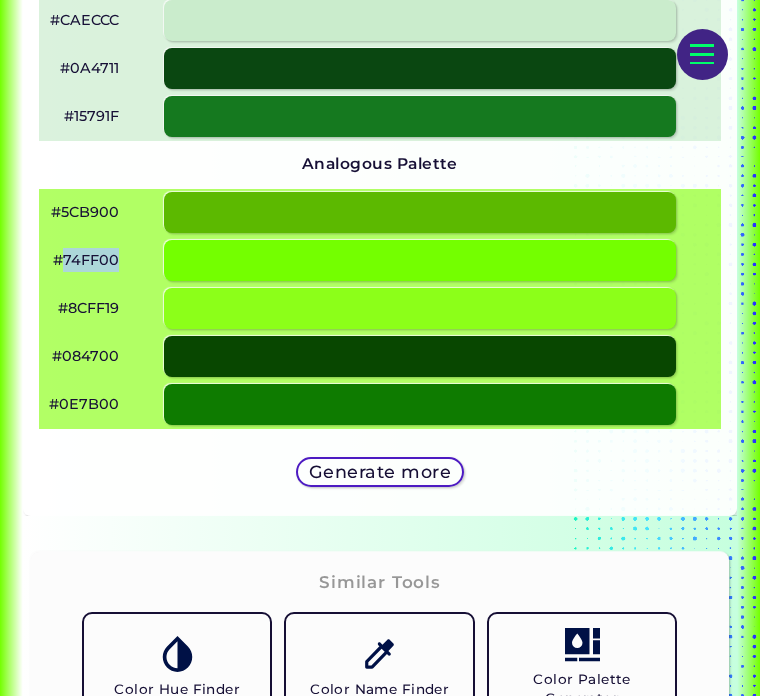 click at bounding box center (420, 212) 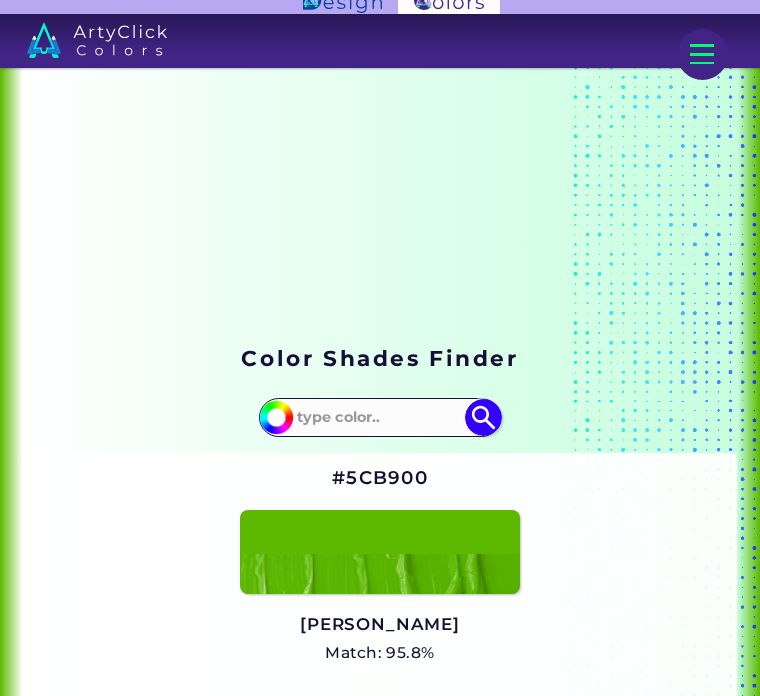 scroll, scrollTop: 13, scrollLeft: 0, axis: vertical 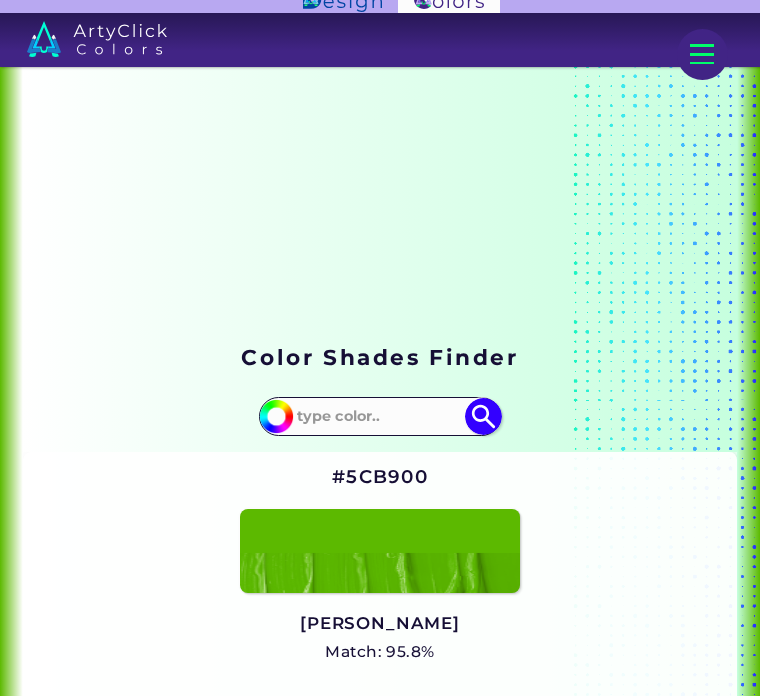 click on "#5cb900" at bounding box center (273, 413) 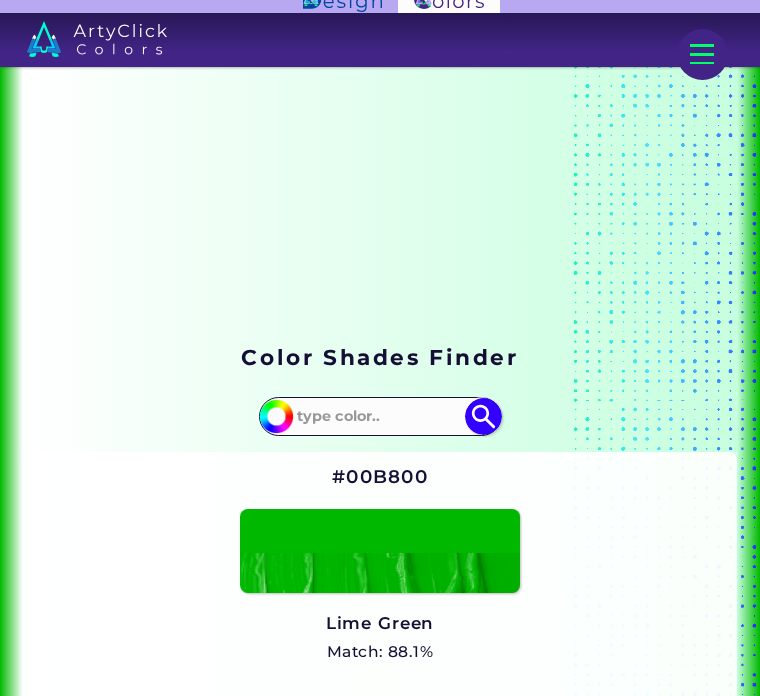 click at bounding box center [380, 206] 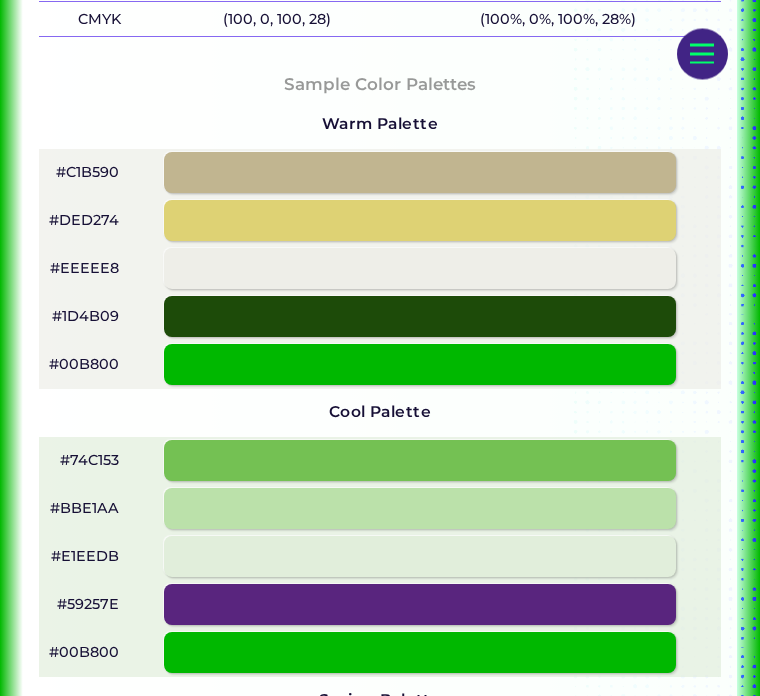 scroll, scrollTop: 2764, scrollLeft: 0, axis: vertical 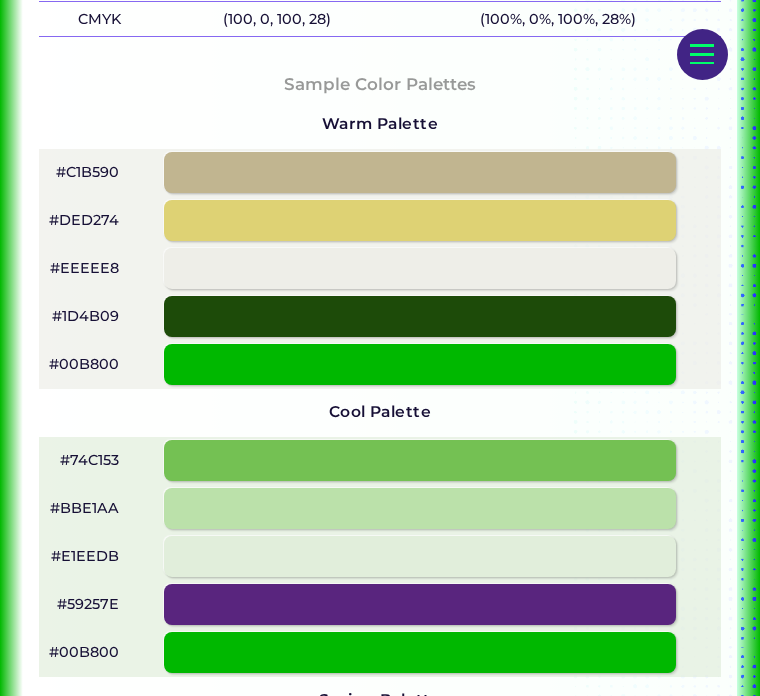 click at bounding box center (420, 316) 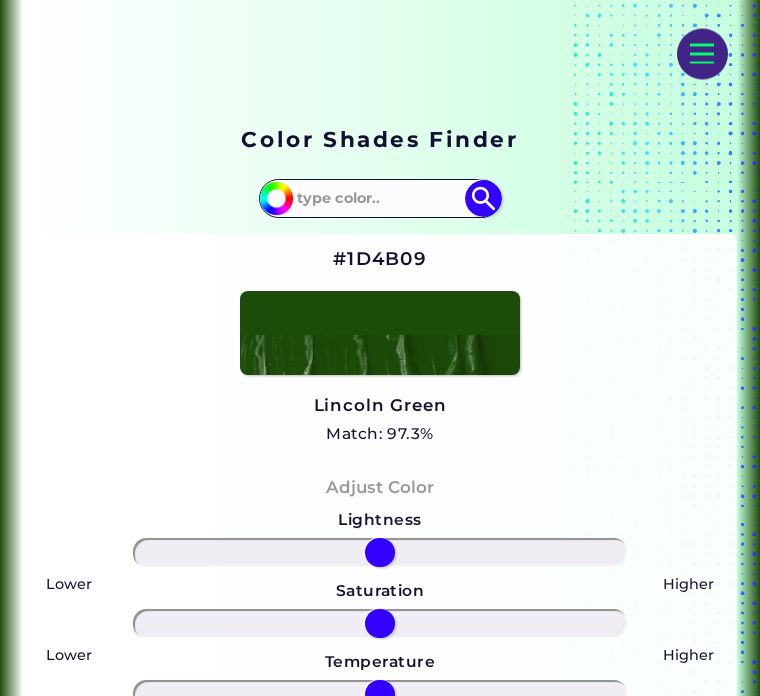 scroll, scrollTop: 181, scrollLeft: 0, axis: vertical 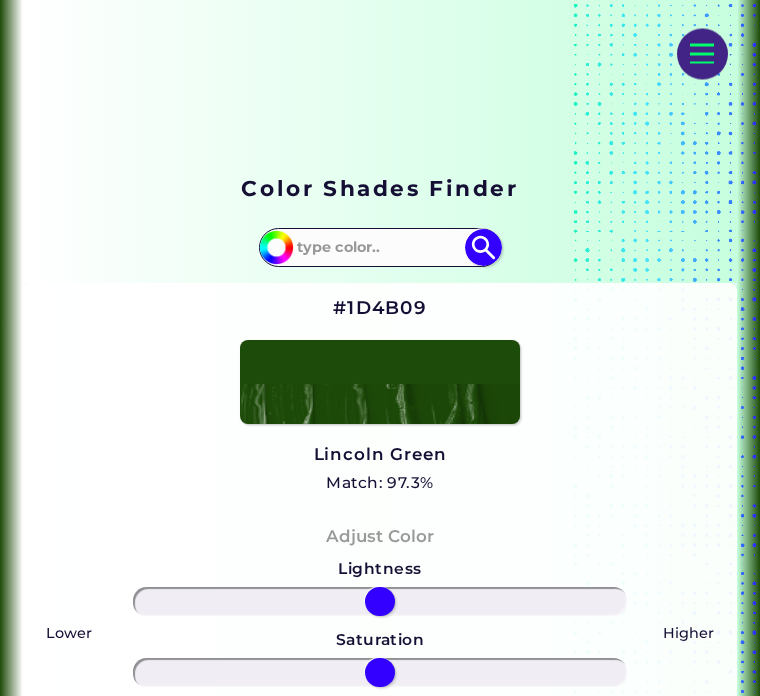 click on "#1d4b09" at bounding box center (273, 245) 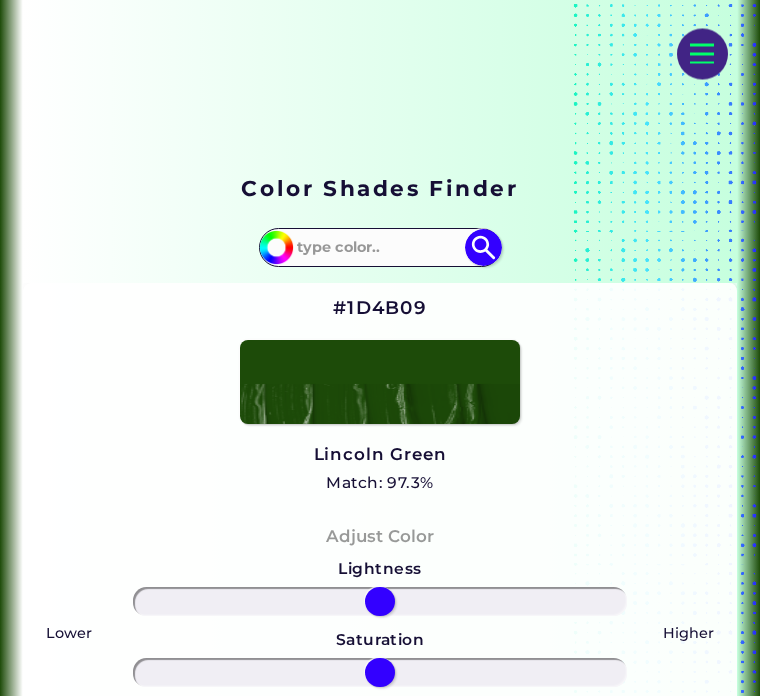 scroll, scrollTop: 182, scrollLeft: 0, axis: vertical 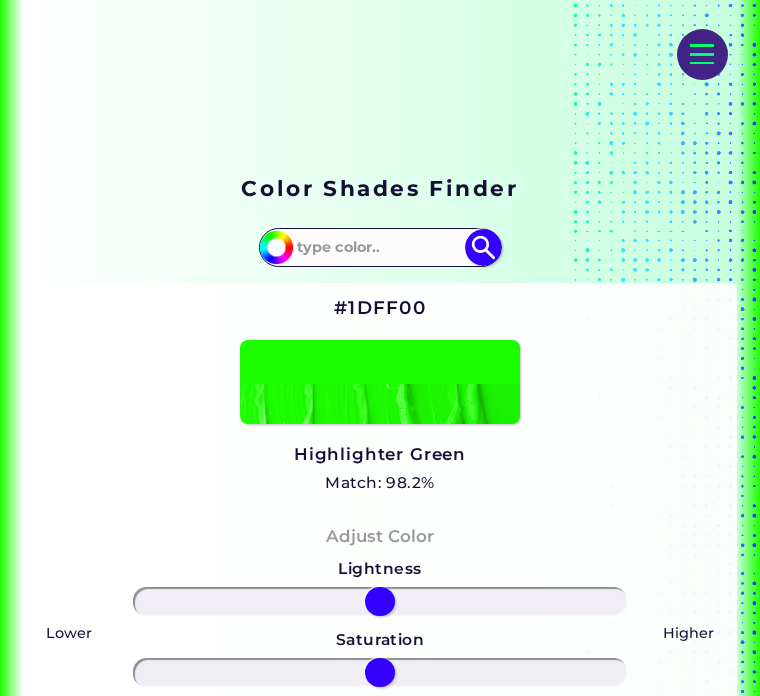 click on "Color Shades Finder" at bounding box center [379, 188] 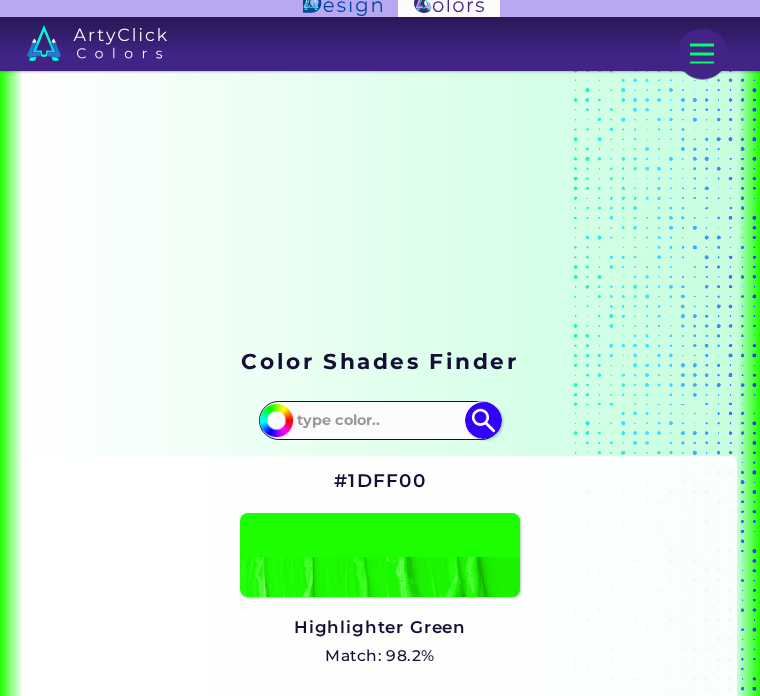 scroll, scrollTop: 0, scrollLeft: 0, axis: both 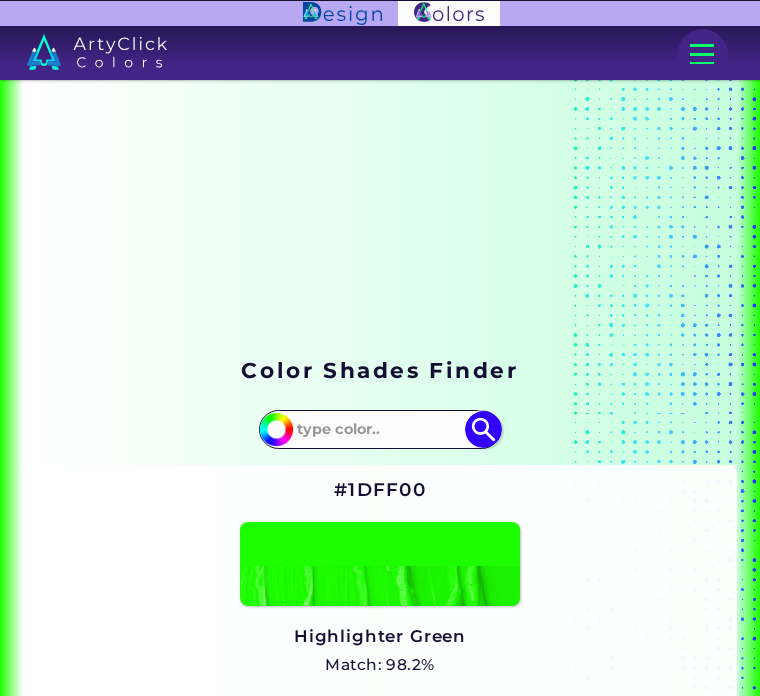 click on "#1dff00" at bounding box center [273, 426] 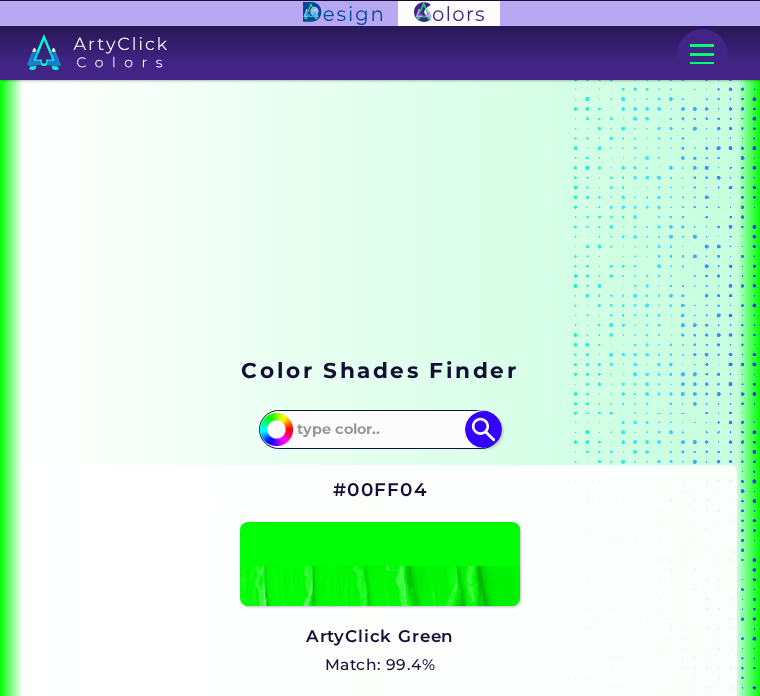 click on "#00ff04" at bounding box center [273, 426] 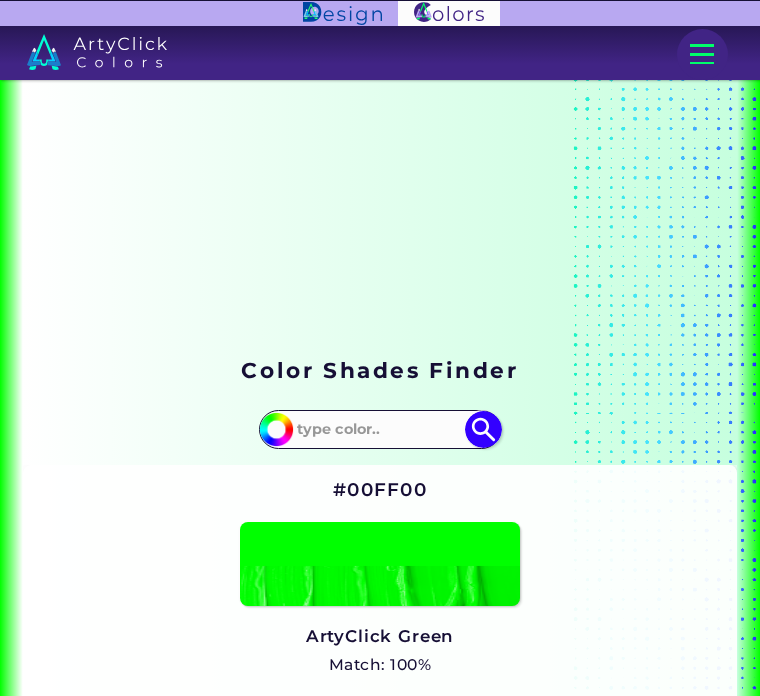 click at bounding box center (276, 429) 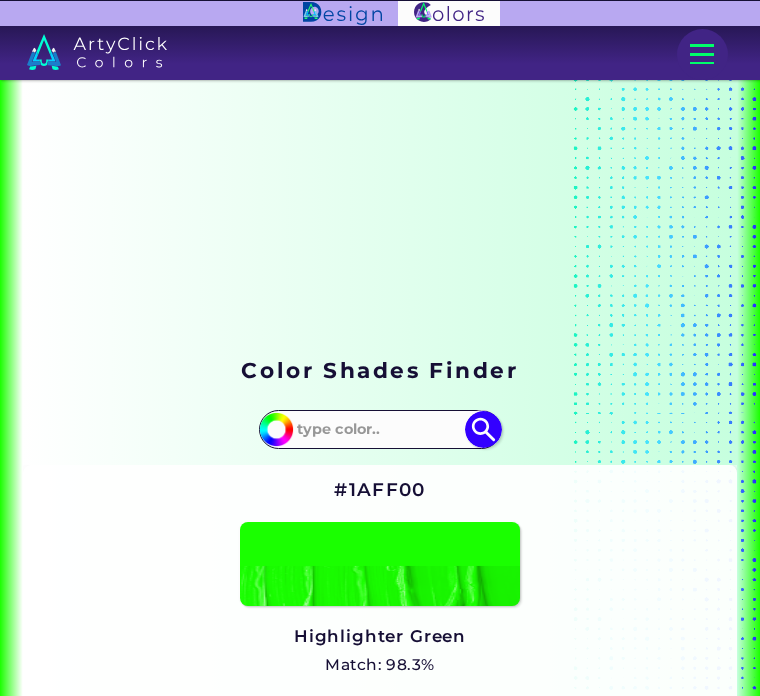 click on "#1aff00" at bounding box center (273, 426) 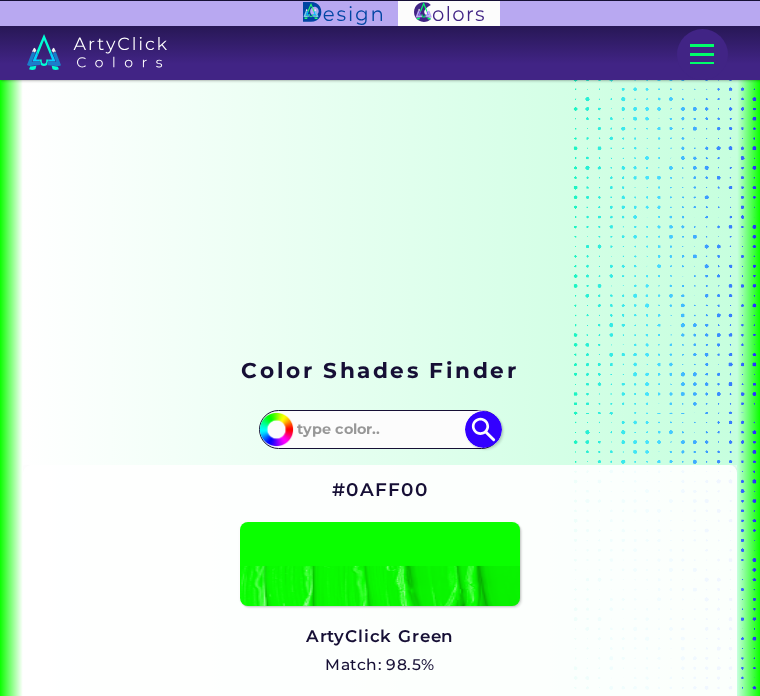 click on "#0aff00
Acadia   ◉ Acid Green   ◉ Aero Blue   ◉ Alabaster   ◉ Albescent White   ◉ Algae   ◉ Algae Green   ◉ [PERSON_NAME] Blue   ◉ Alien Green   ◉ Almond   ◉ Almond Frost   ◉ Almost Black   ◉ Alpine   ◉ Aluminium   ◉ Amaranth   ◉ Amethyst   ◉ Amethyst Smoke   ◉ Amour   ◉ Android Green   ◉ Antique Brass   ◉ Antique Bronze   ◉ Antique Fuchsia   ◉ Antique White   ◉ Ao   ◉ Apache   ◉ Apple   ◉ Apple Blossom   ◉ Apple Green   ◉ Apricot   ◉ Aqua   ◉ Aqua Blue   ◉ Aqua Deep   ◉ Aqua Forest   ◉ Aqua Green   ◉ Aqua Haze   ◉ Aqua Island   ◉ Aqua Marine   ◉ Aqua Spring   ◉ Aqua Squeeze   ◉ Aquamarine   ◉ Aquamarine Blue   ◉ Army Brown   ◉ Army Green   ◉ ArtyClick Amber   ◉ ArtyClick Blue   ◉ ArtyClick Cool Green   ◉ ArtyClick Cool Magenta   ◉ ArtyClick Cool Red   ◉ ArtyClick Crimson   ◉ ArtyClick Cyan" at bounding box center [380, 429] 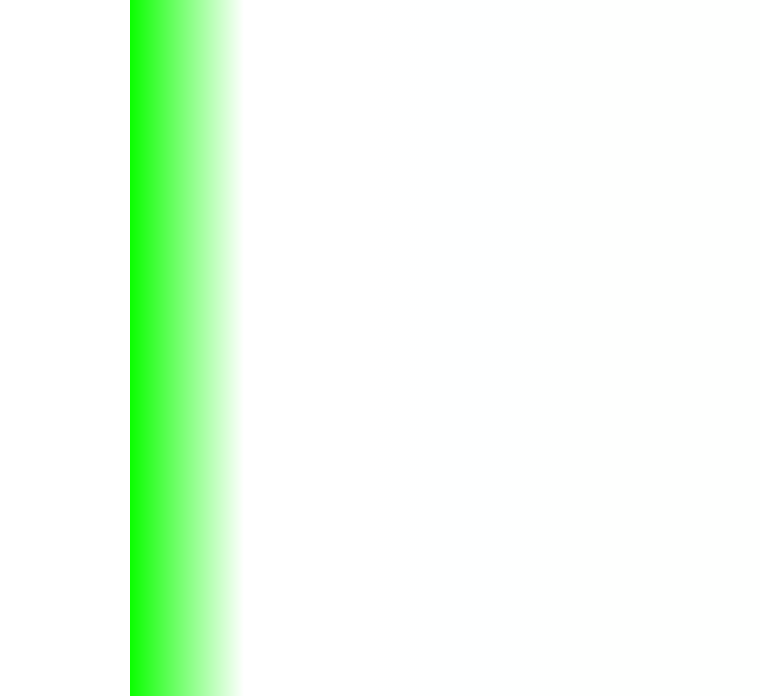 scroll, scrollTop: 124, scrollLeft: 0, axis: vertical 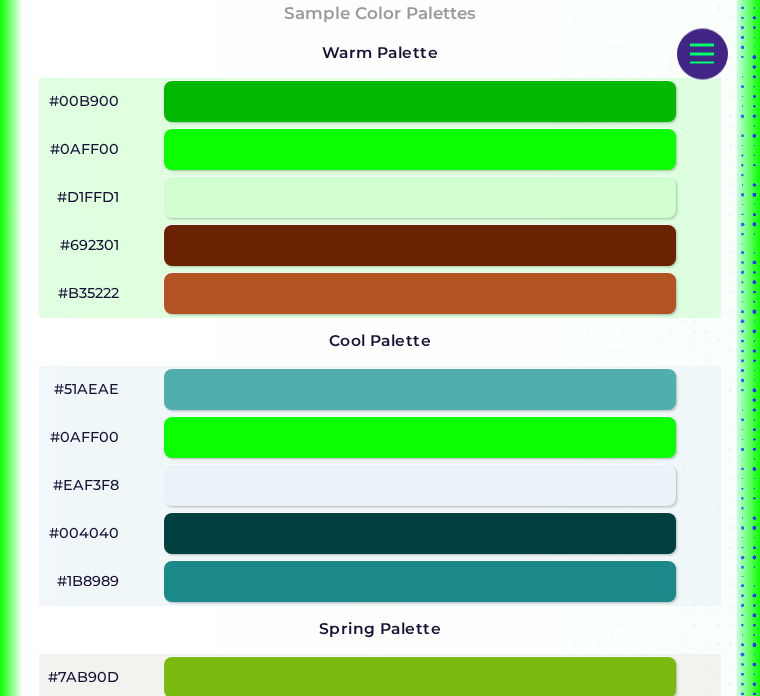 click at bounding box center [420, 246] 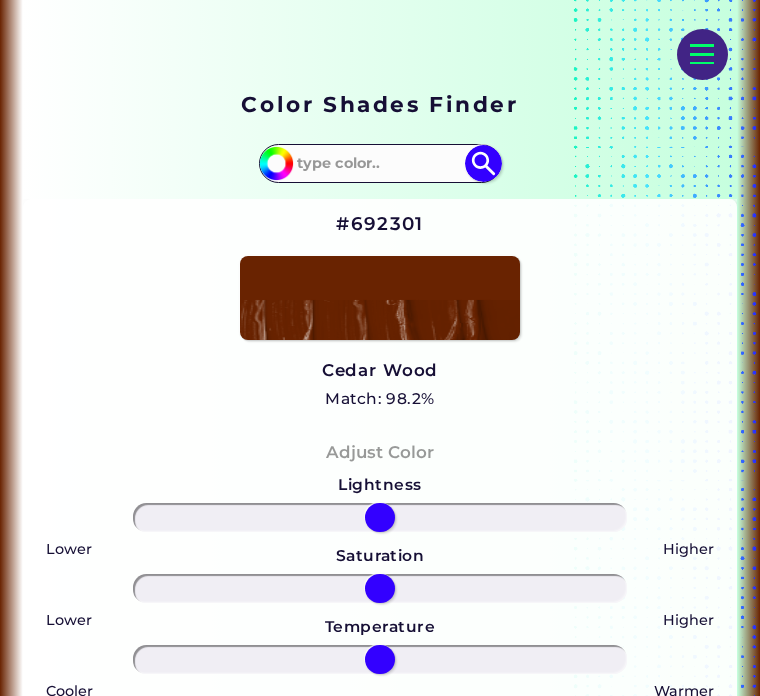 scroll, scrollTop: 258, scrollLeft: 0, axis: vertical 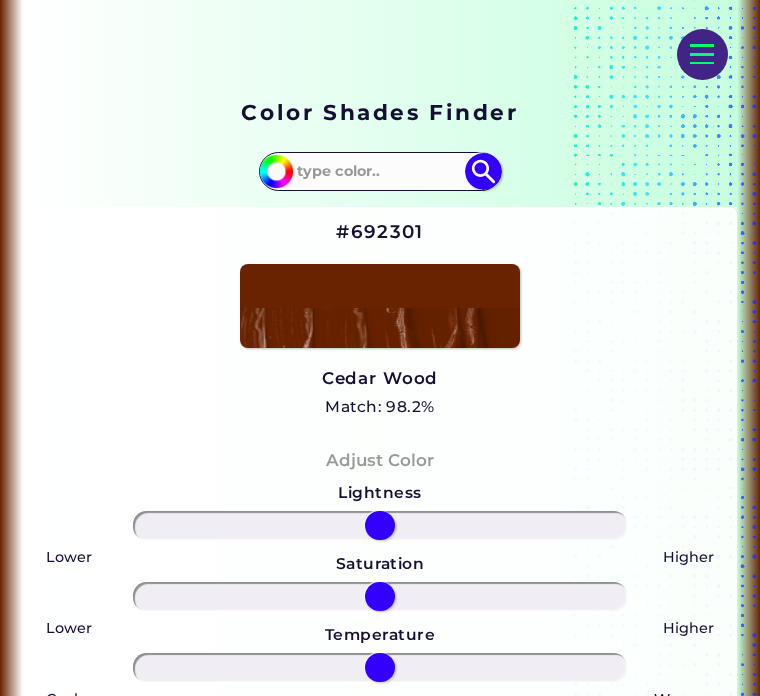 click at bounding box center (276, 171) 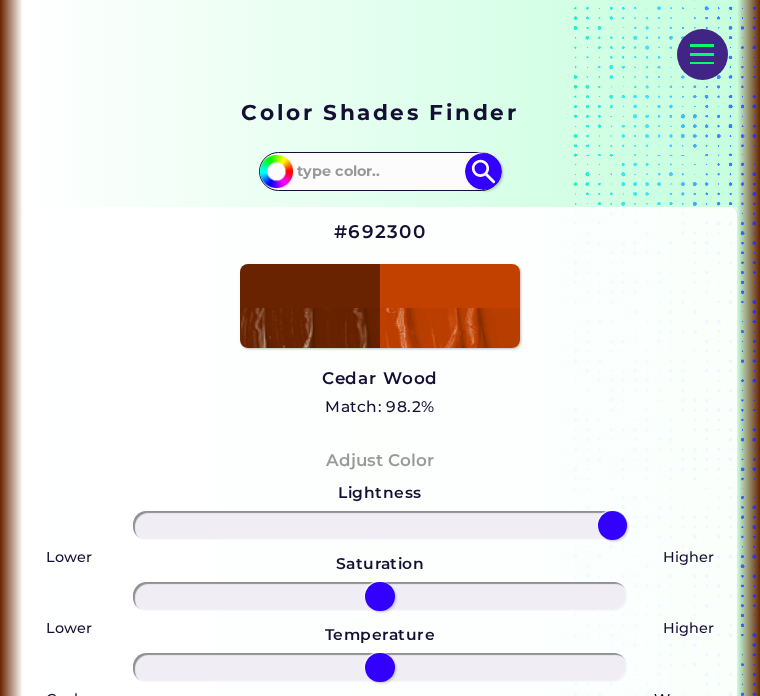 type on "100" 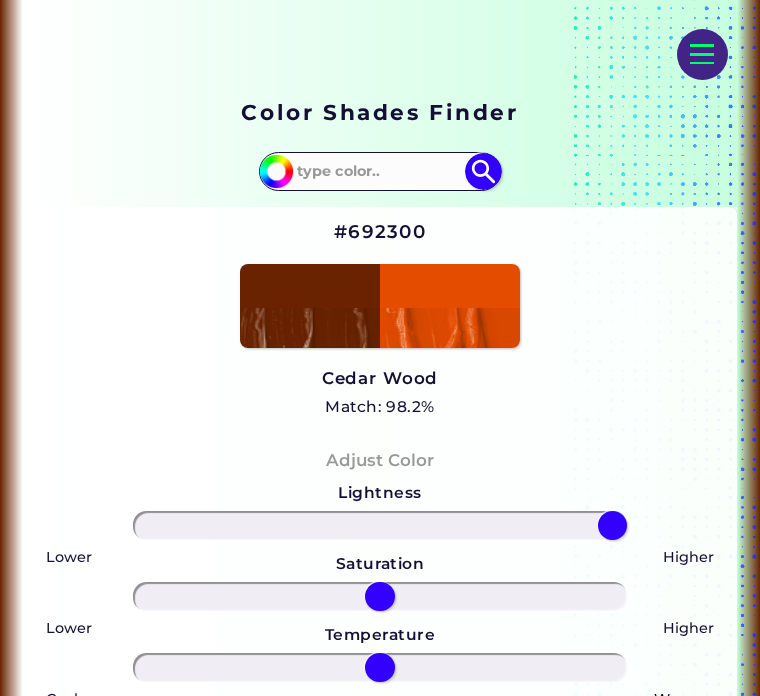 click on "#692300" at bounding box center (273, 168) 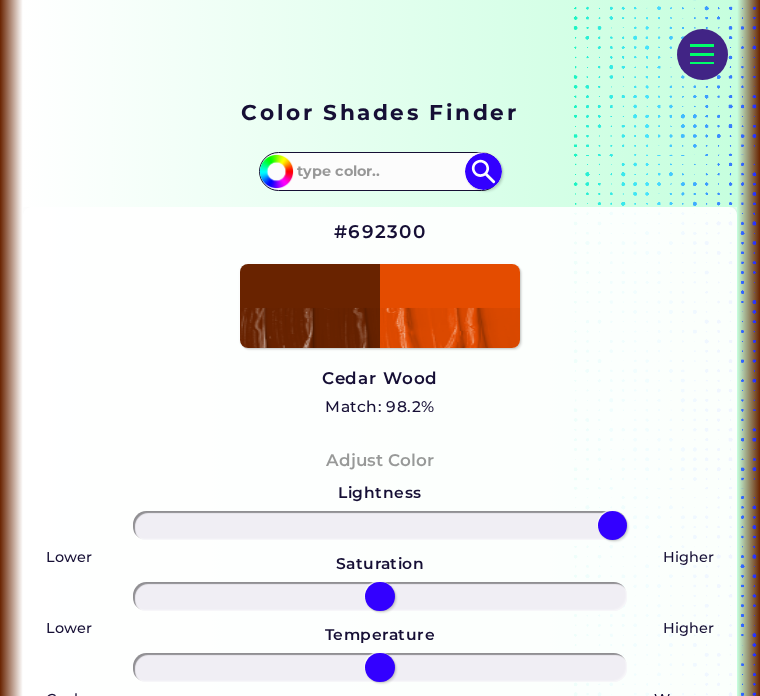 type on "#e44c00" 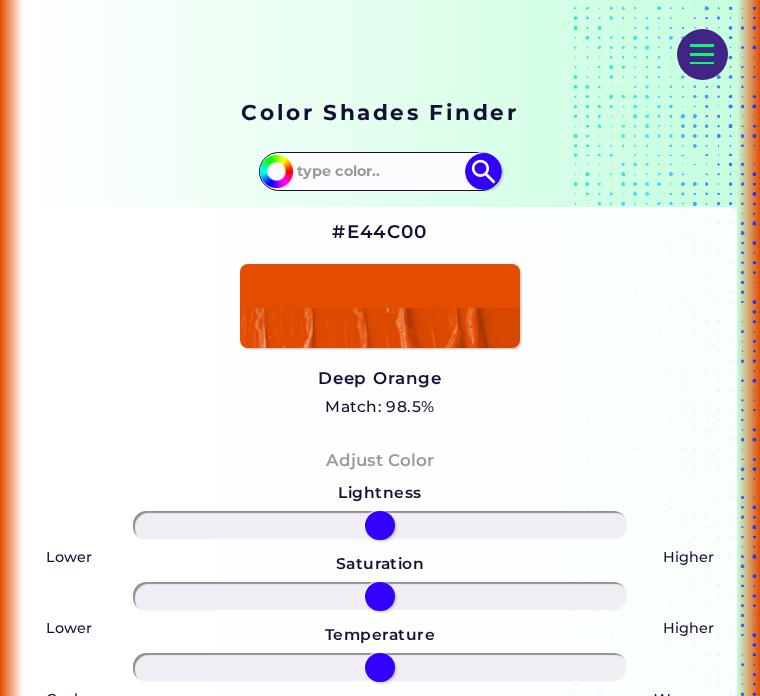 click on "#e44c00
Acadia   ◉ Acid Green   ◉ Aero Blue   ◉ Alabaster   ◉ Albescent White   ◉ Algae   ◉ Algae Green   ◉ [PERSON_NAME] Blue   ◉ Alien Green   ◉ Almond   ◉ Almond Frost   ◉ Almost Black   ◉ Alpine   ◉ Aluminium   ◉ Amaranth   ◉ Amethyst   ◉ Amethyst Smoke   ◉ Amour   ◉ Android Green   ◉ Antique Brass   ◉ Antique Bronze   ◉ Antique Fuchsia   ◉ Antique White   ◉ Ao   ◉ Apache   ◉ Apple   ◉ Apple Blossom   ◉ Apple Green   ◉ Apricot   ◉ Aqua   ◉ Aqua Blue   ◉ Aqua Deep   ◉ Aqua Forest   ◉ Aqua Green   ◉ Aqua Haze   ◉ Aqua Island   ◉ Aqua Marine   ◉ Aqua Spring   ◉ Aqua Squeeze   ◉ Aquamarine   ◉ Aquamarine Blue   ◉ Army Brown   ◉ Army Green   ◉ ArtyClick Amber   ◉ ArtyClick Blue   ◉ ArtyClick Cool Green   ◉ ArtyClick Cool Magenta   ◉ ArtyClick Cool Red   ◉ ArtyClick Crimson   ◉ ArtyClick Cyan" at bounding box center [380, 171] 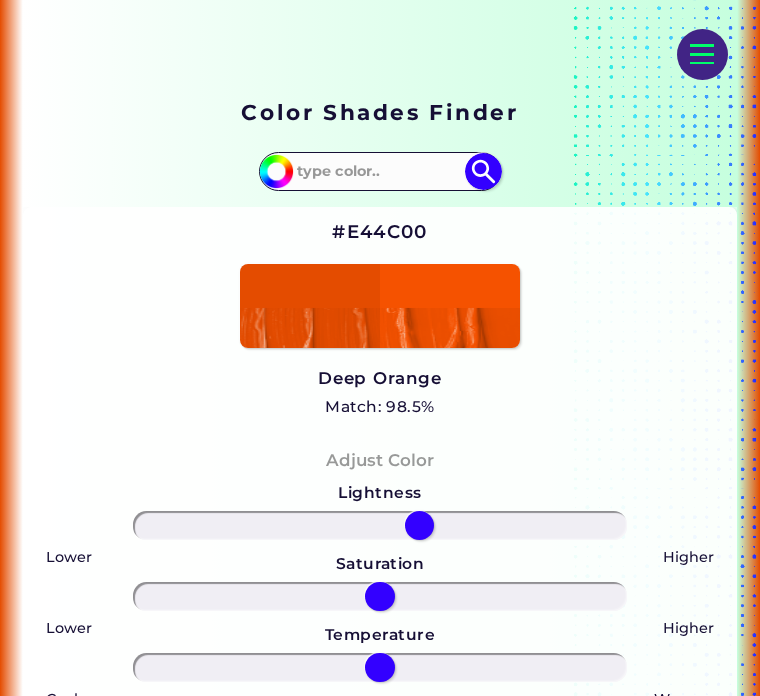 type on "17" 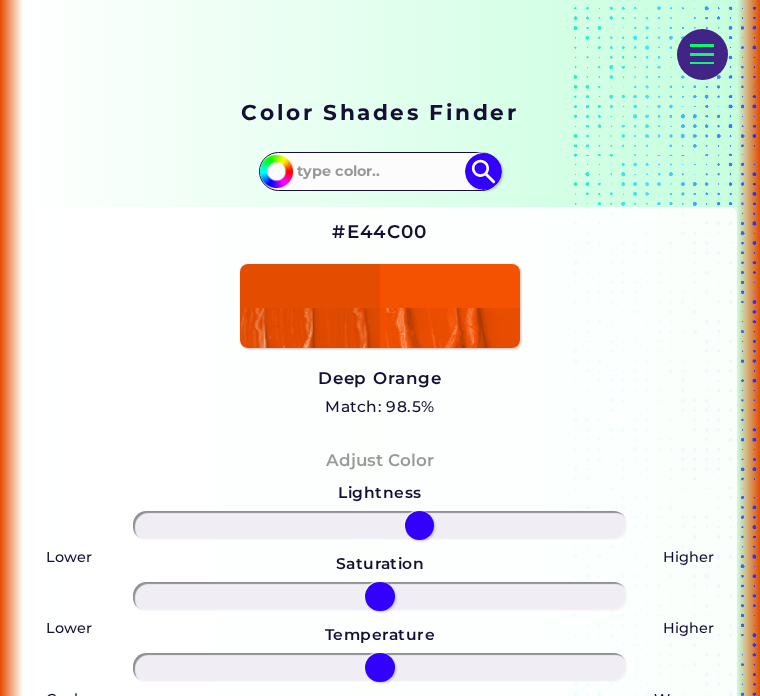 type on "#f45100" 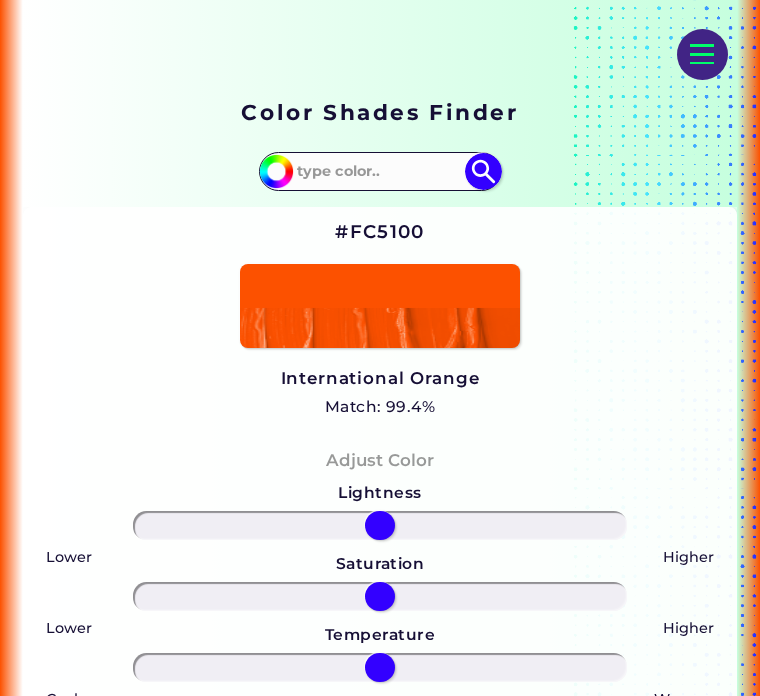 type on "#ff5100" 